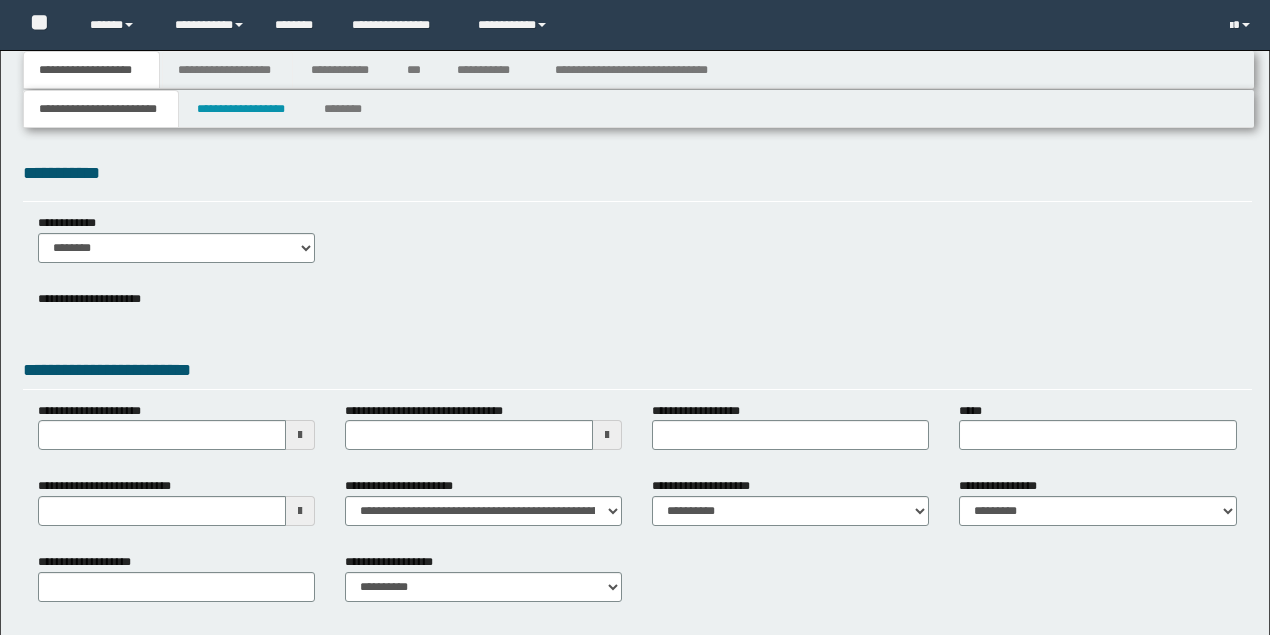 type 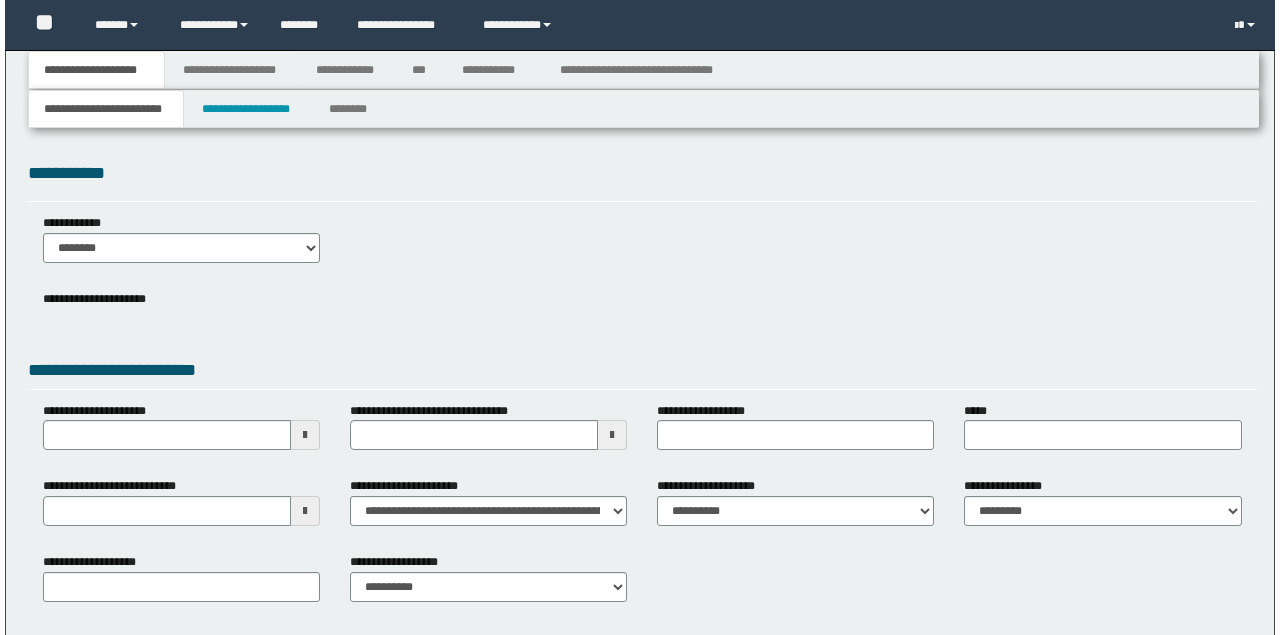 scroll, scrollTop: 0, scrollLeft: 0, axis: both 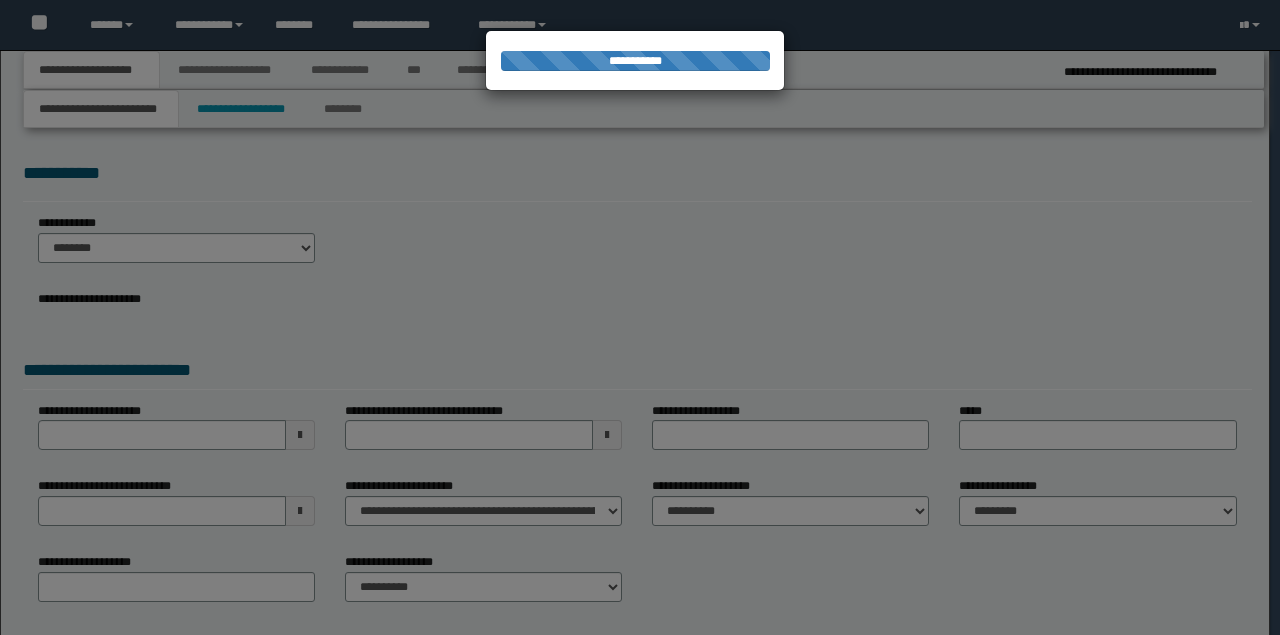 type on "**********" 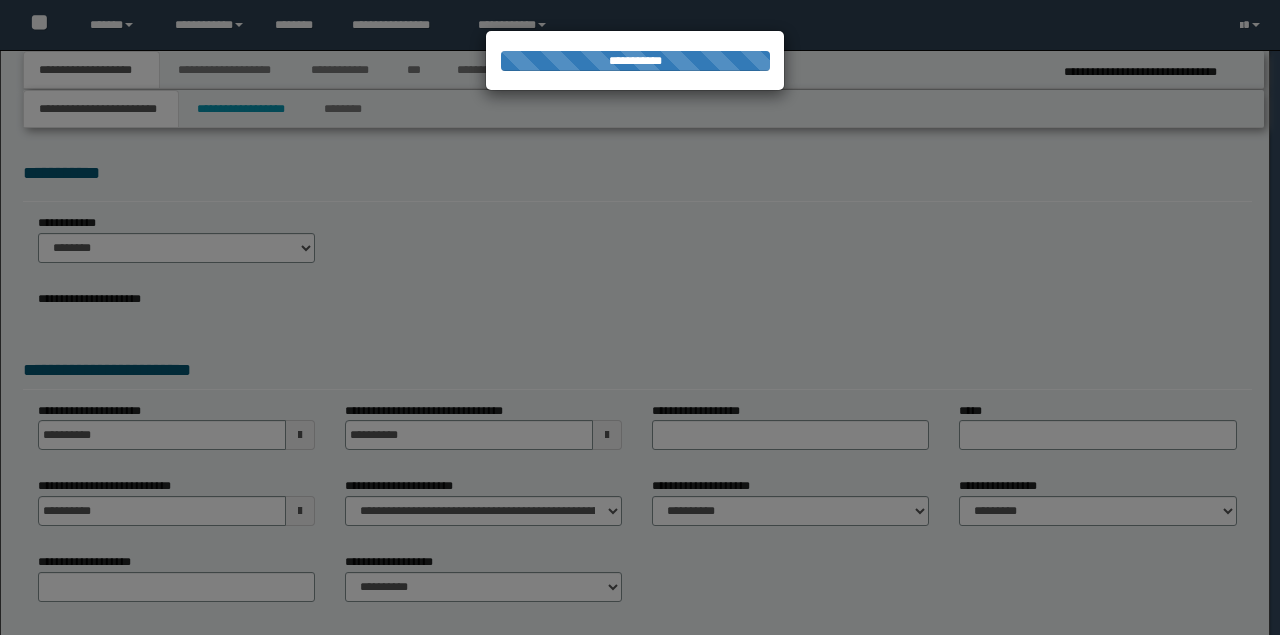 select on "*" 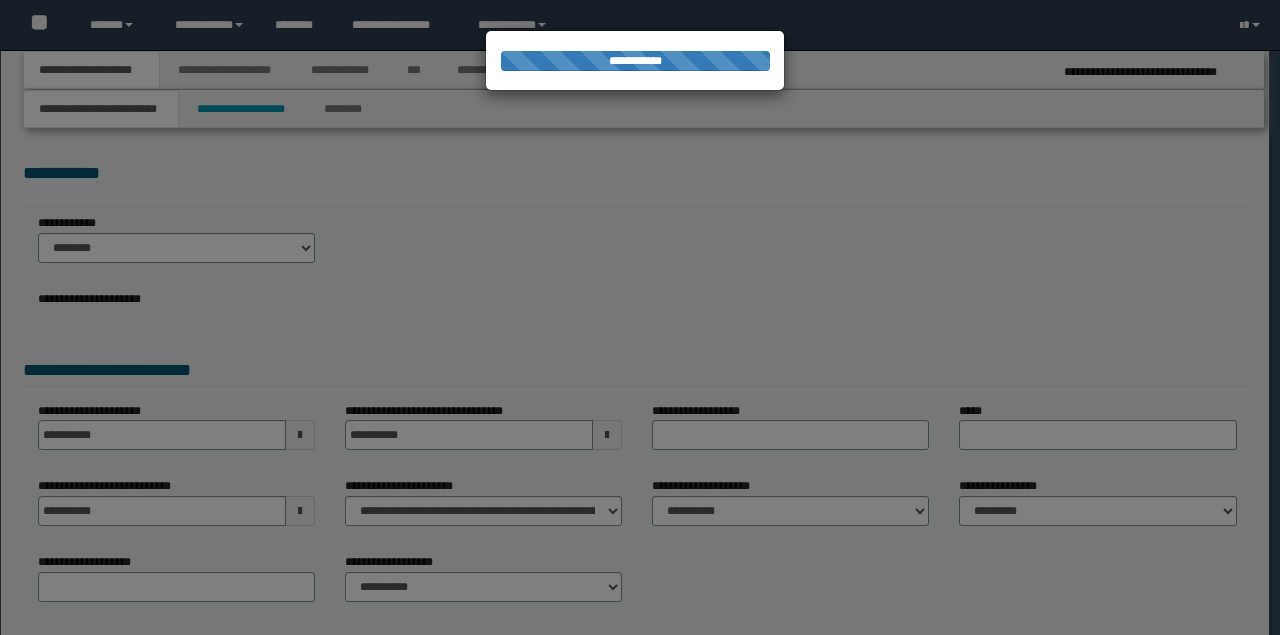 select on "*" 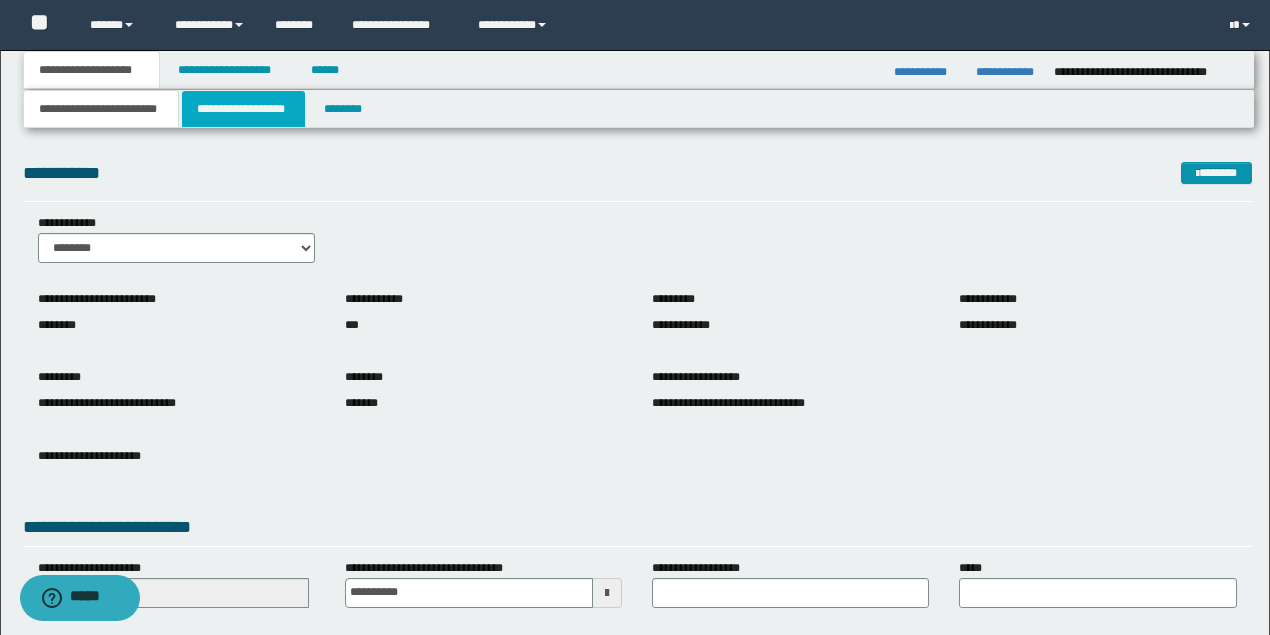click on "**********" at bounding box center [243, 109] 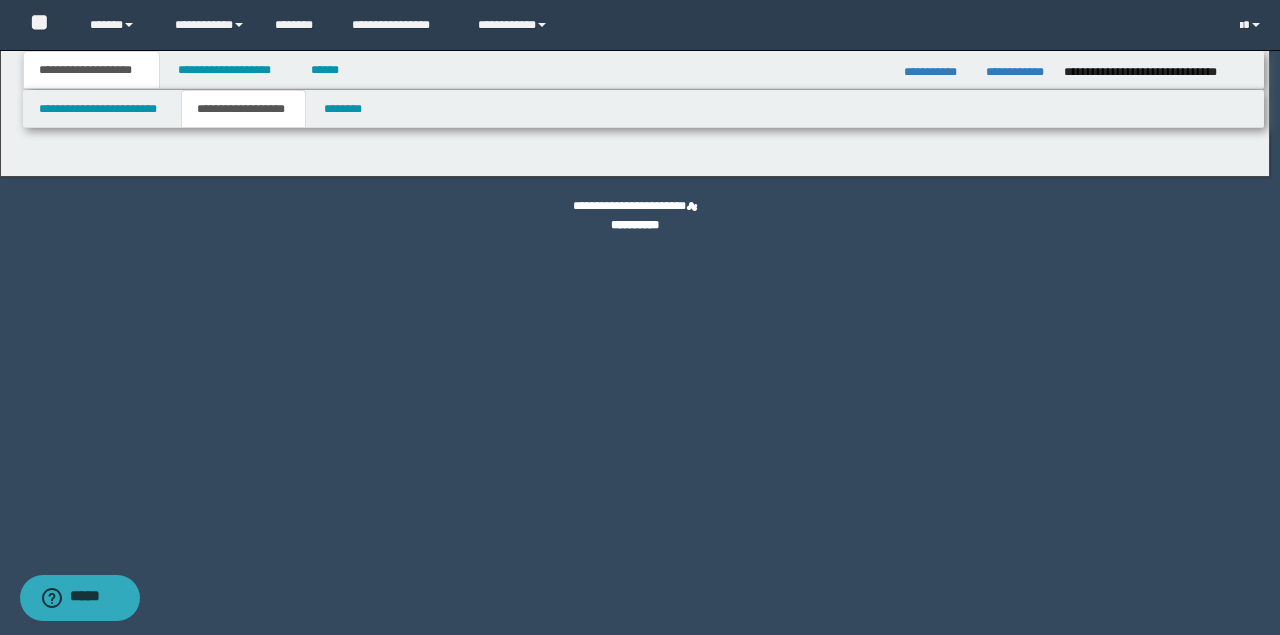 type on "********" 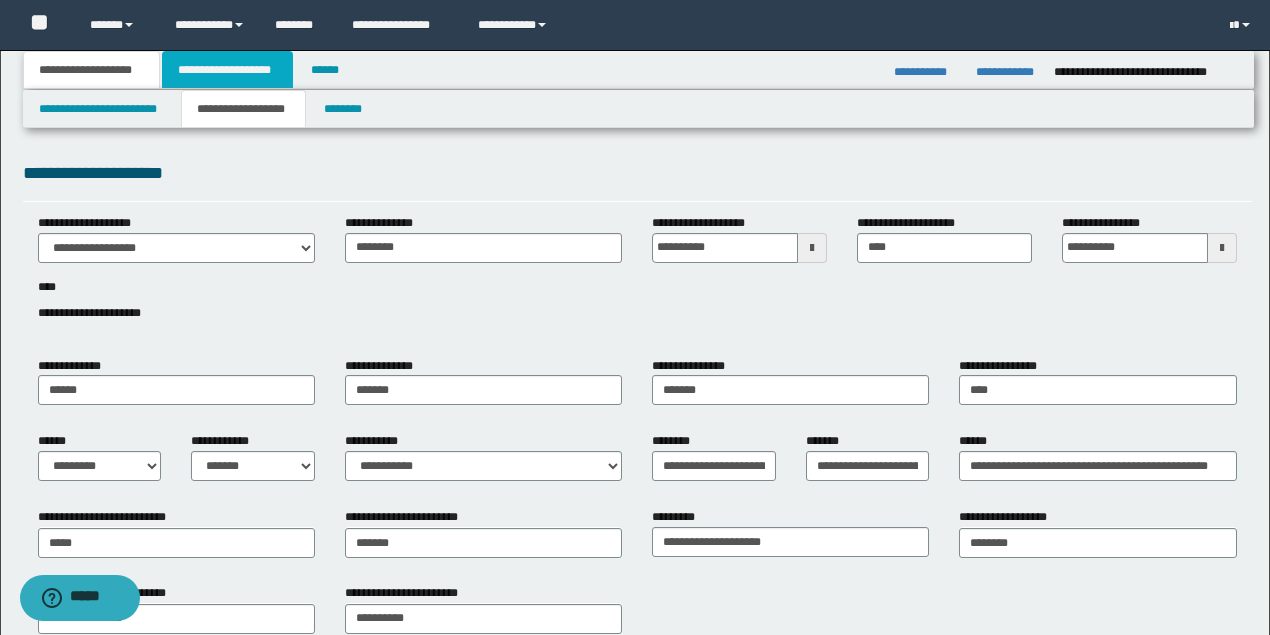 click on "**********" at bounding box center (227, 70) 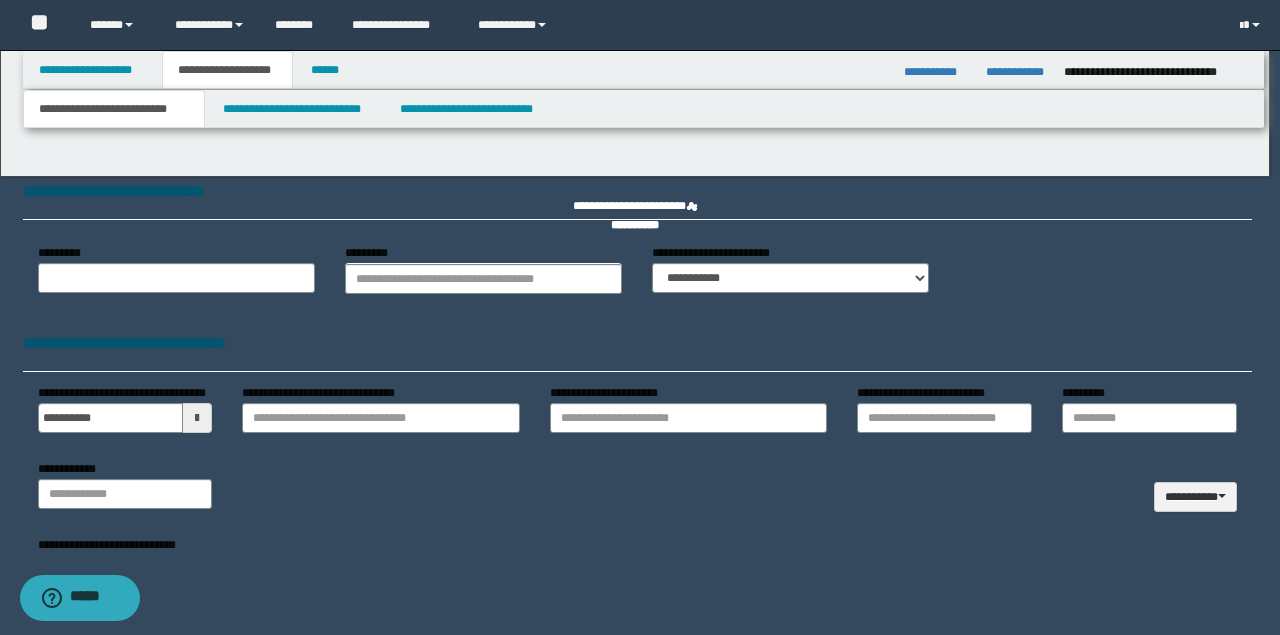 drag, startPoint x: 272, startPoint y: 110, endPoint x: 300, endPoint y: 139, distance: 40.311287 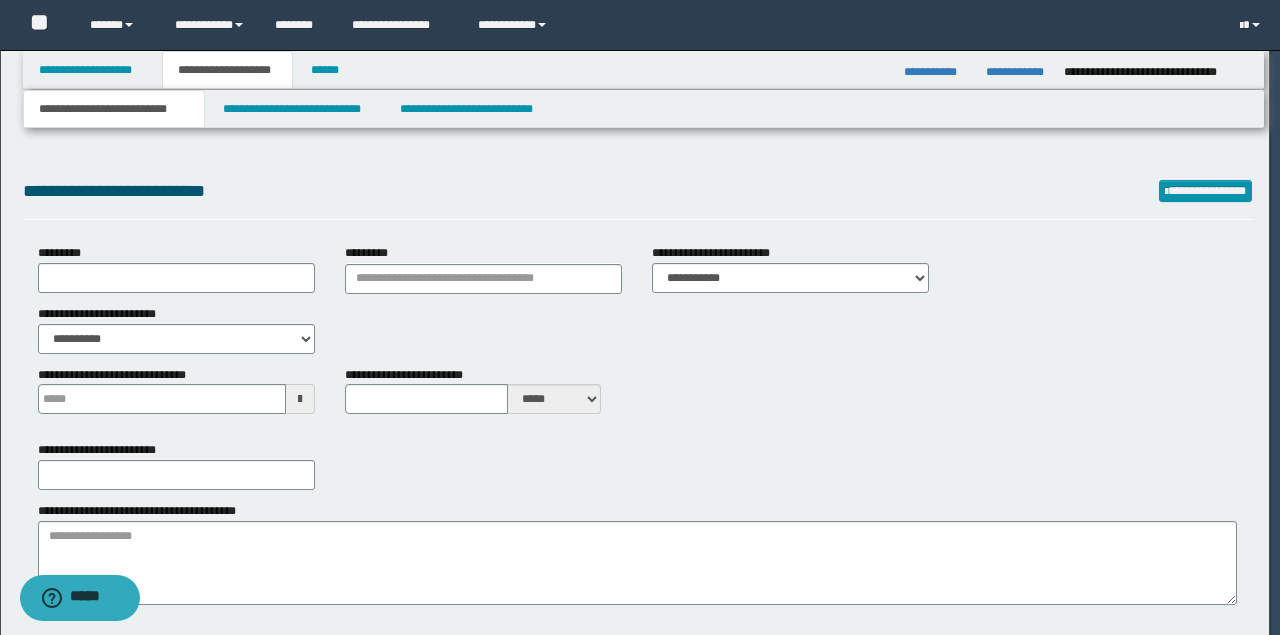 type on "**********" 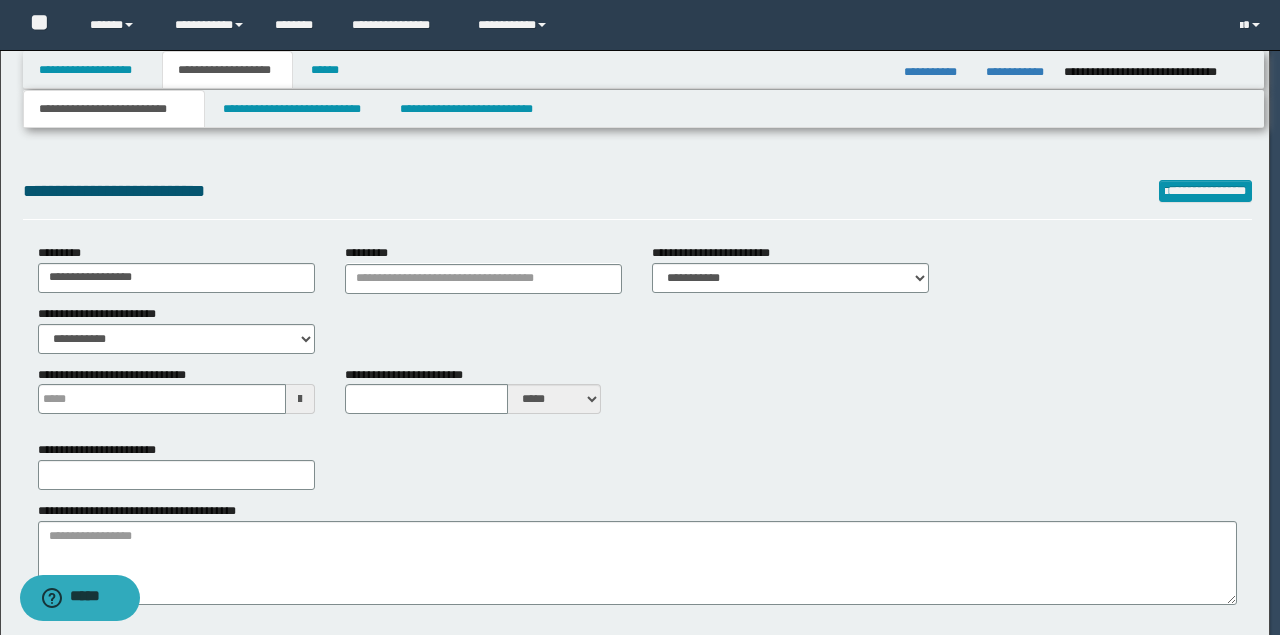 type 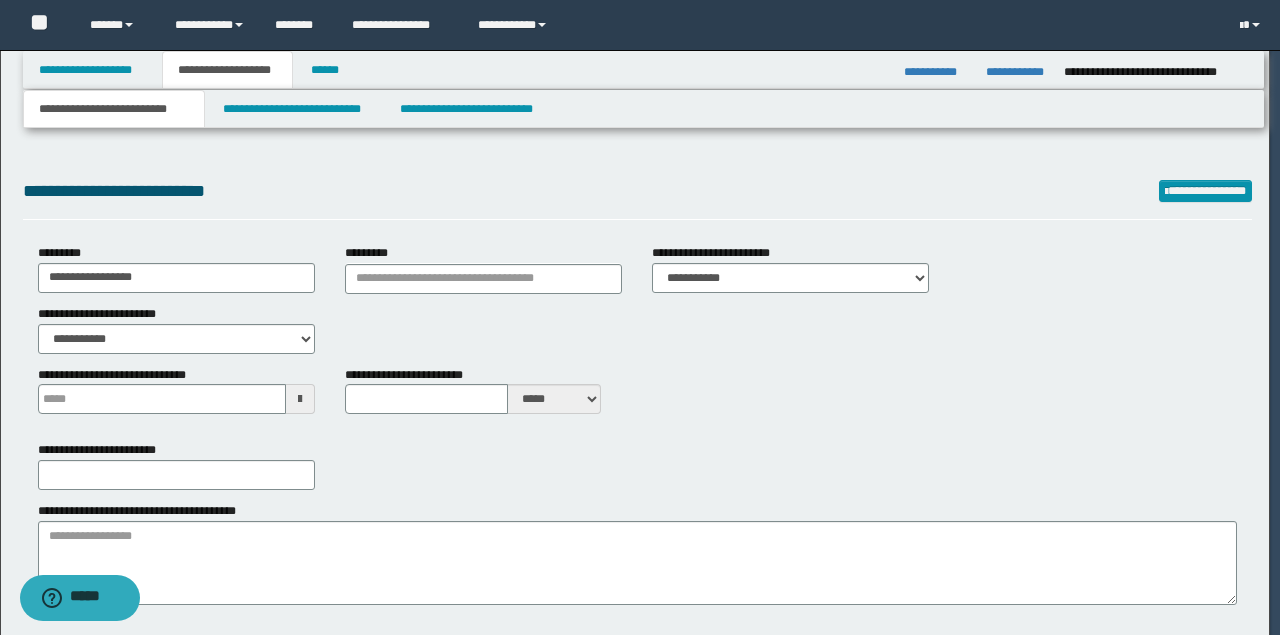 type on "**" 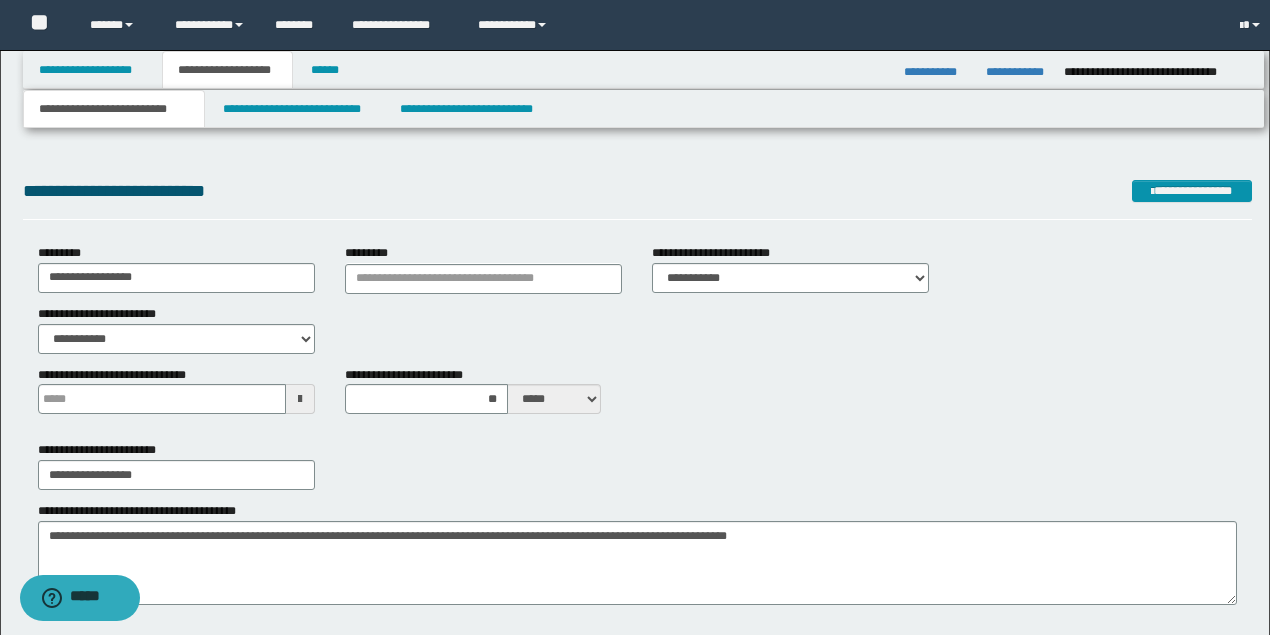 type 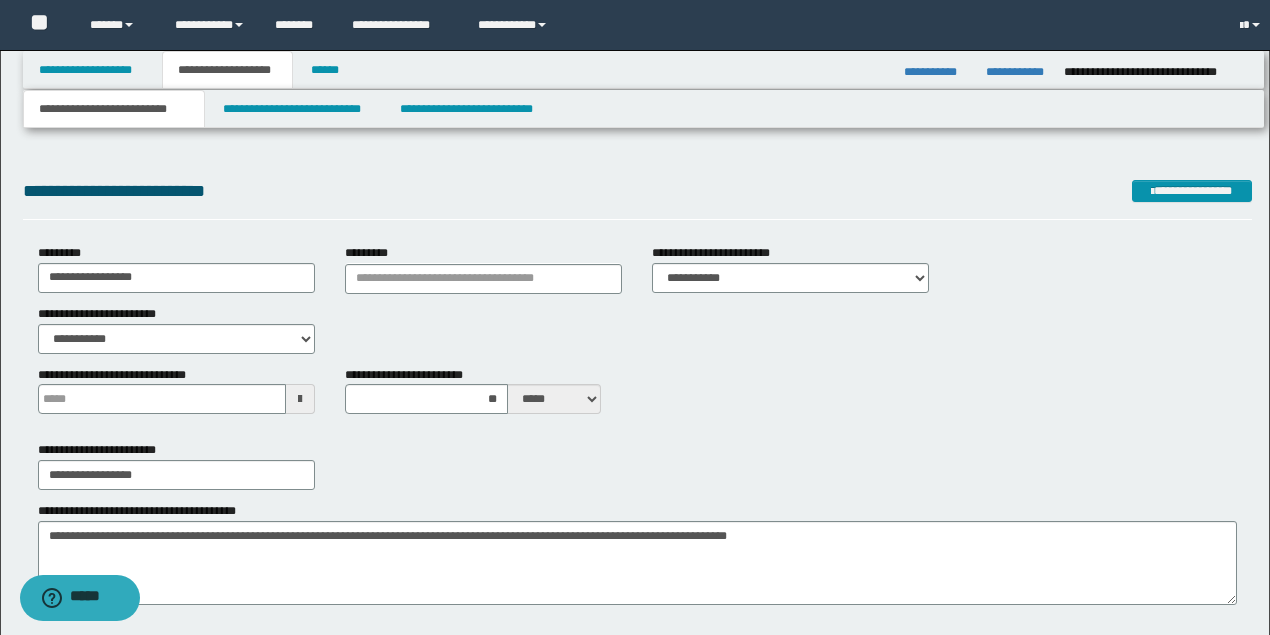 type on "**" 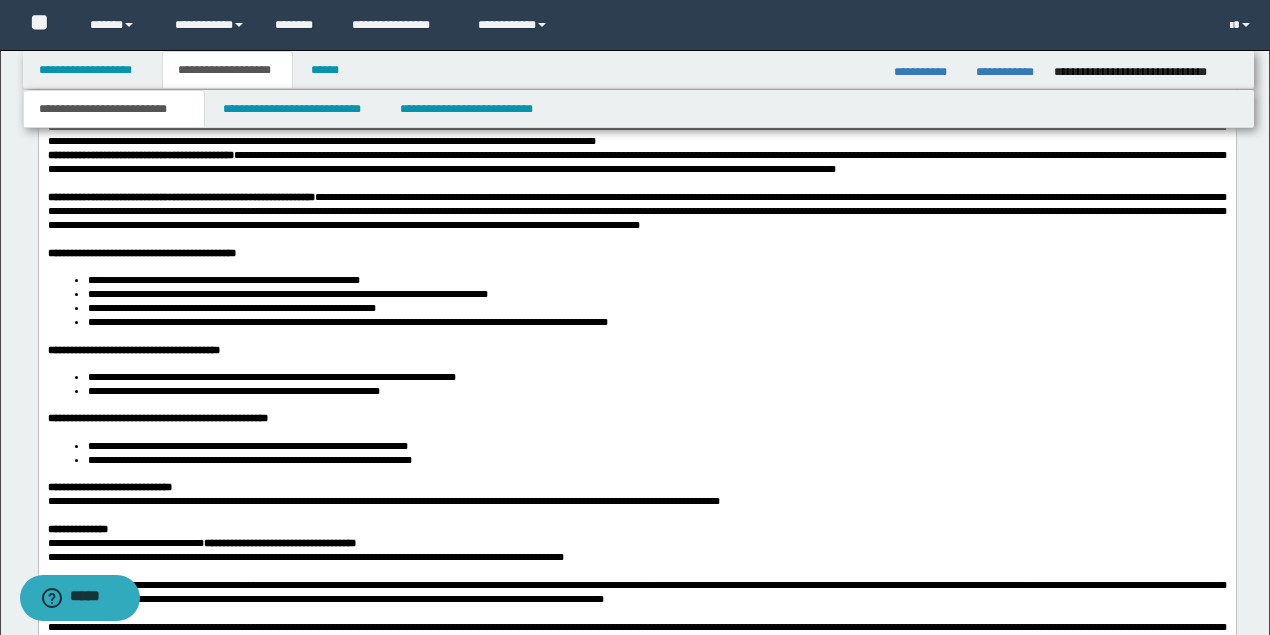 scroll, scrollTop: 2466, scrollLeft: 0, axis: vertical 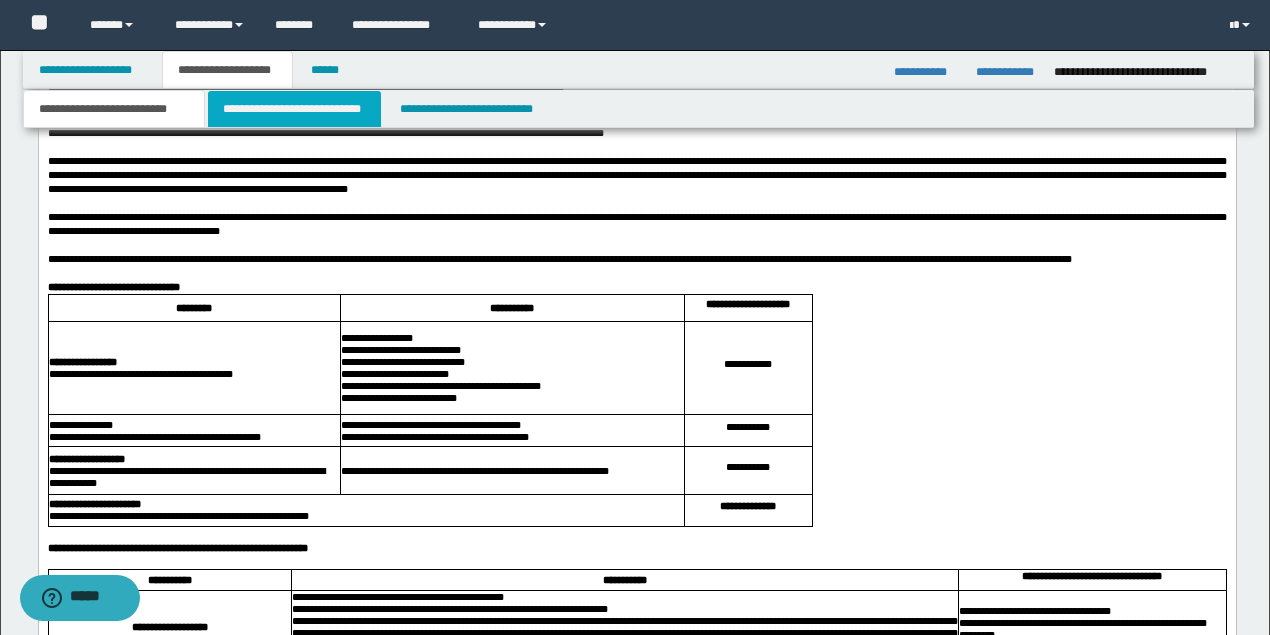 click on "**********" at bounding box center (294, 109) 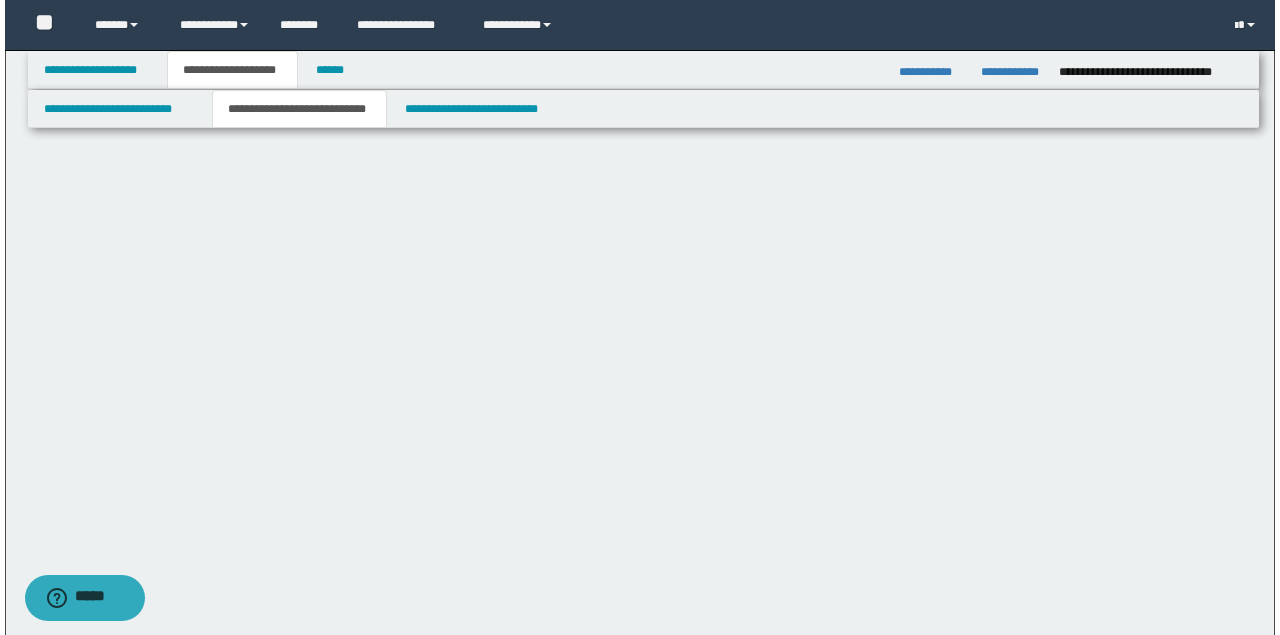 scroll, scrollTop: 0, scrollLeft: 0, axis: both 